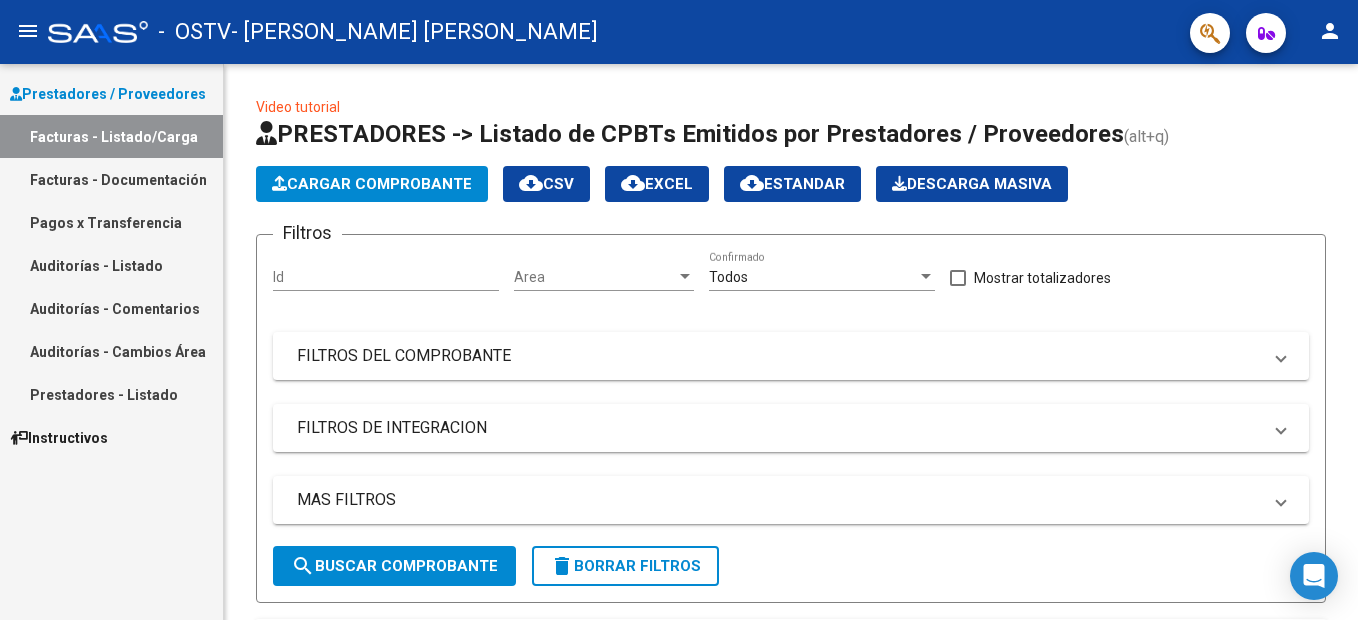scroll, scrollTop: 0, scrollLeft: 0, axis: both 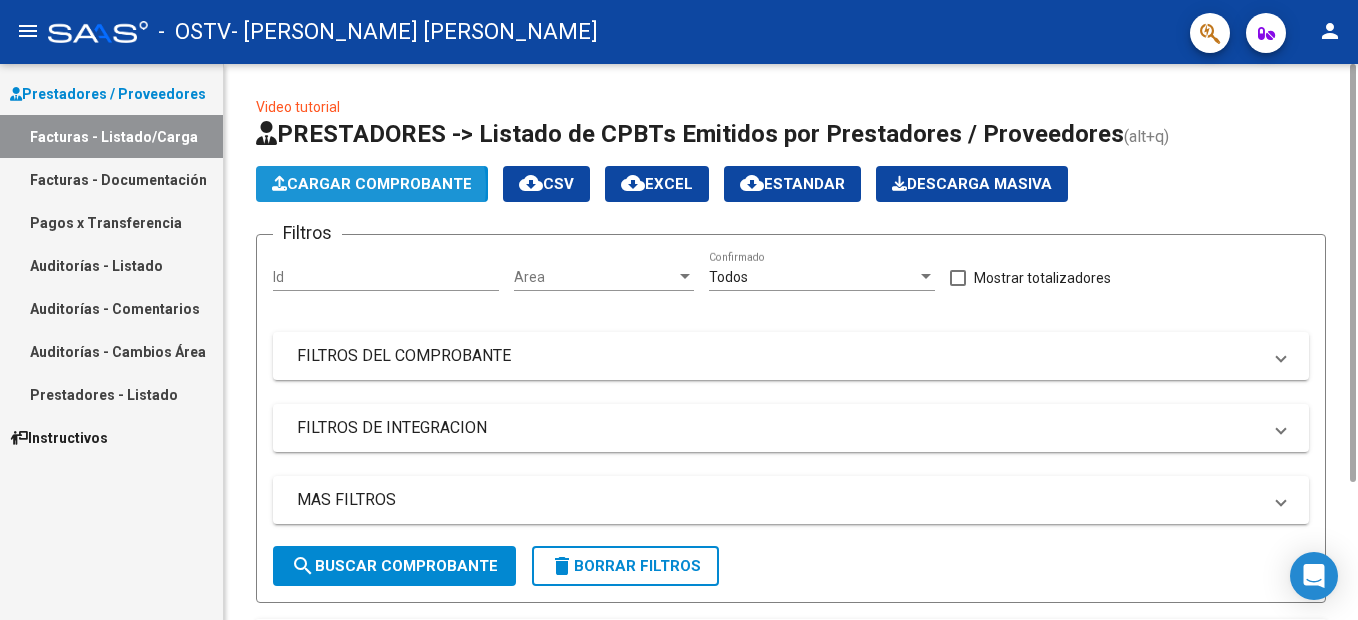 click on "Cargar Comprobante" 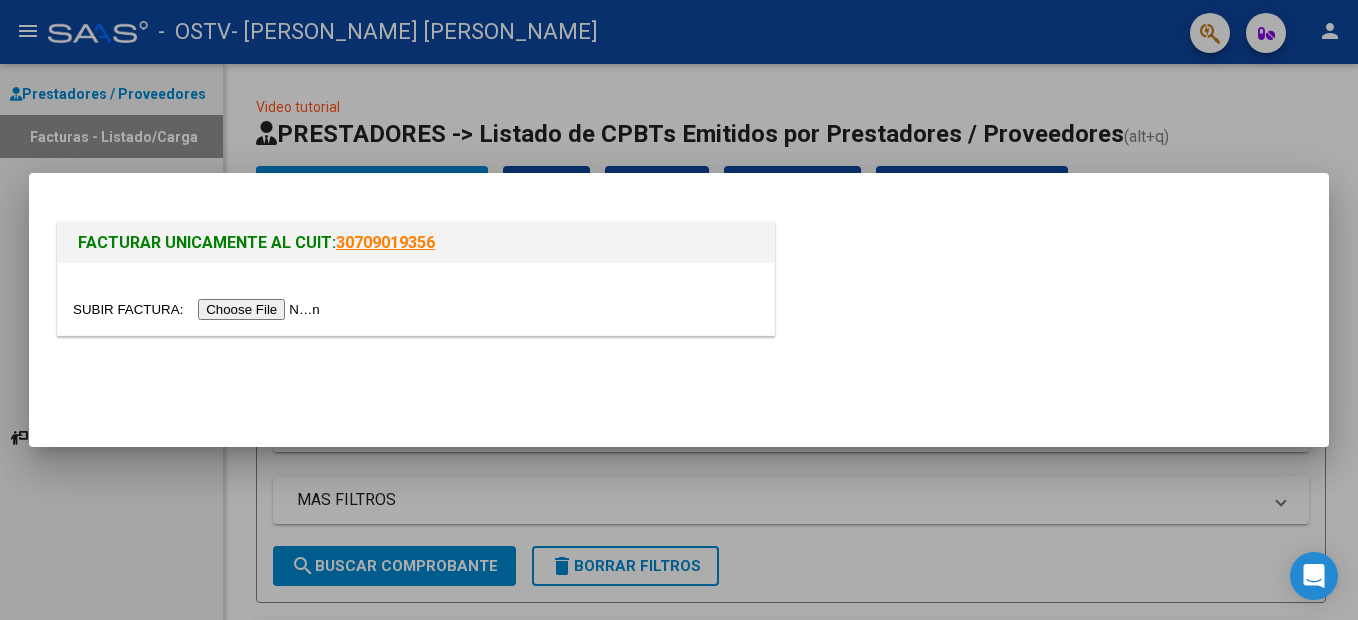 click at bounding box center [199, 309] 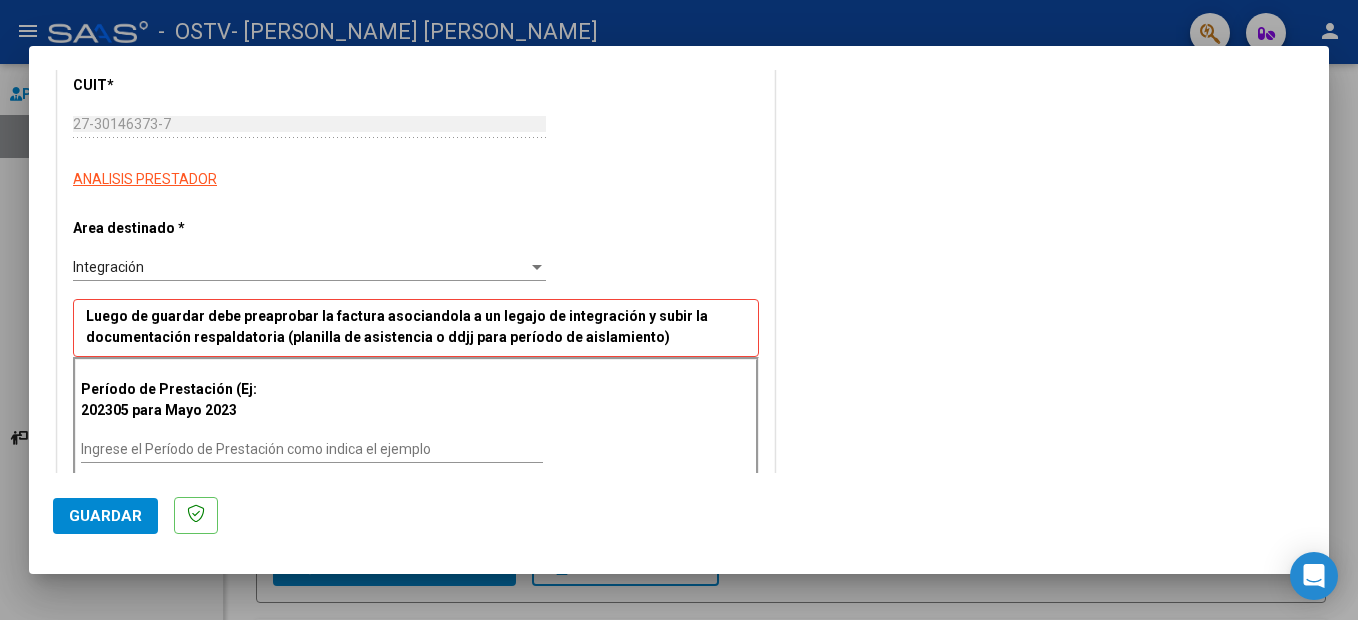 scroll, scrollTop: 300, scrollLeft: 0, axis: vertical 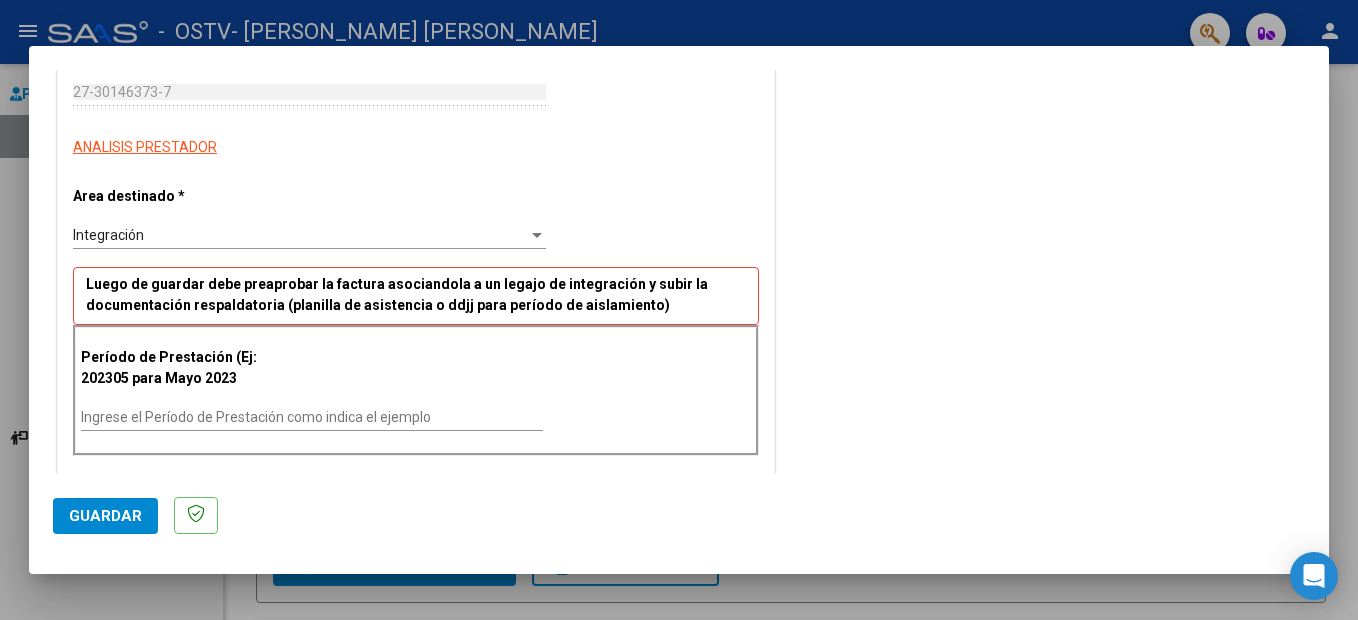 click on "Ingrese el Período de Prestación como indica el ejemplo" at bounding box center [312, 417] 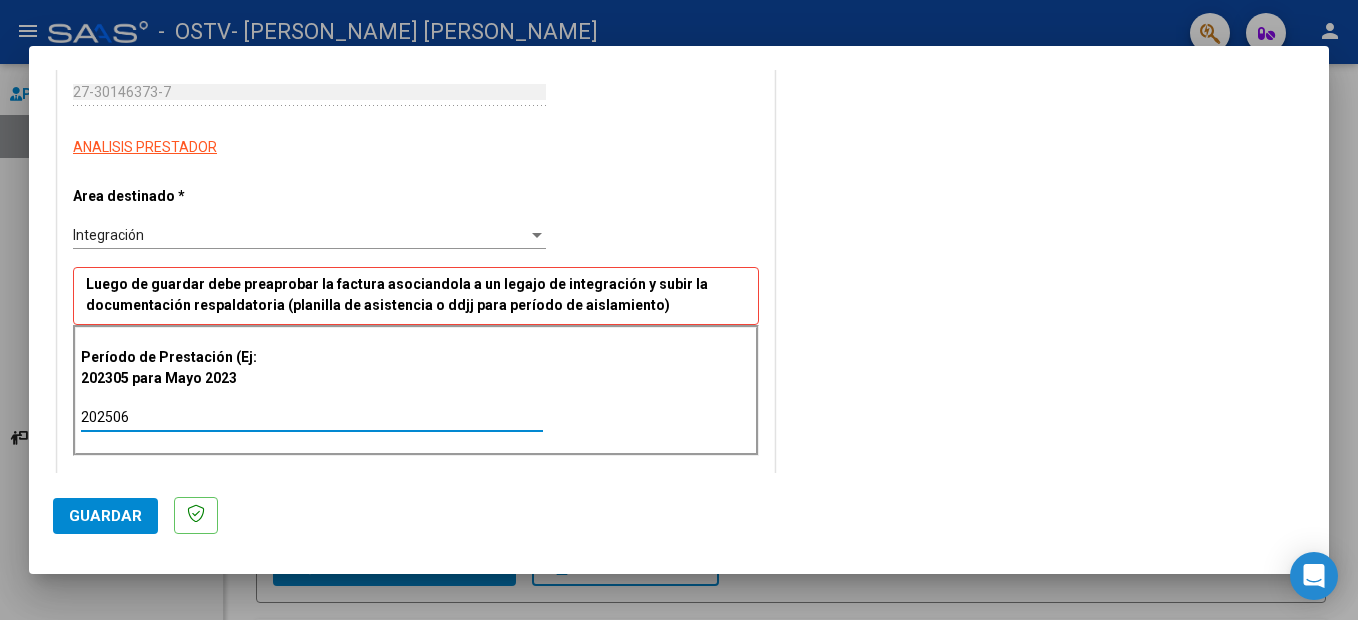 type on "202506" 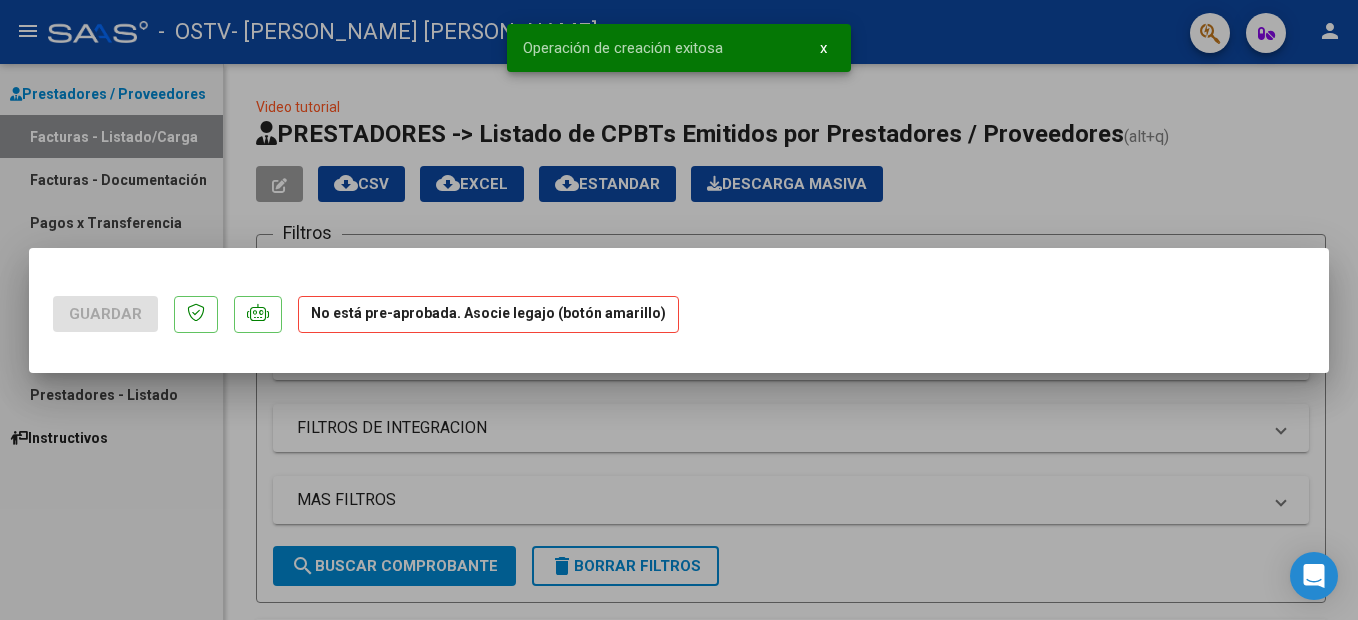 scroll, scrollTop: 0, scrollLeft: 0, axis: both 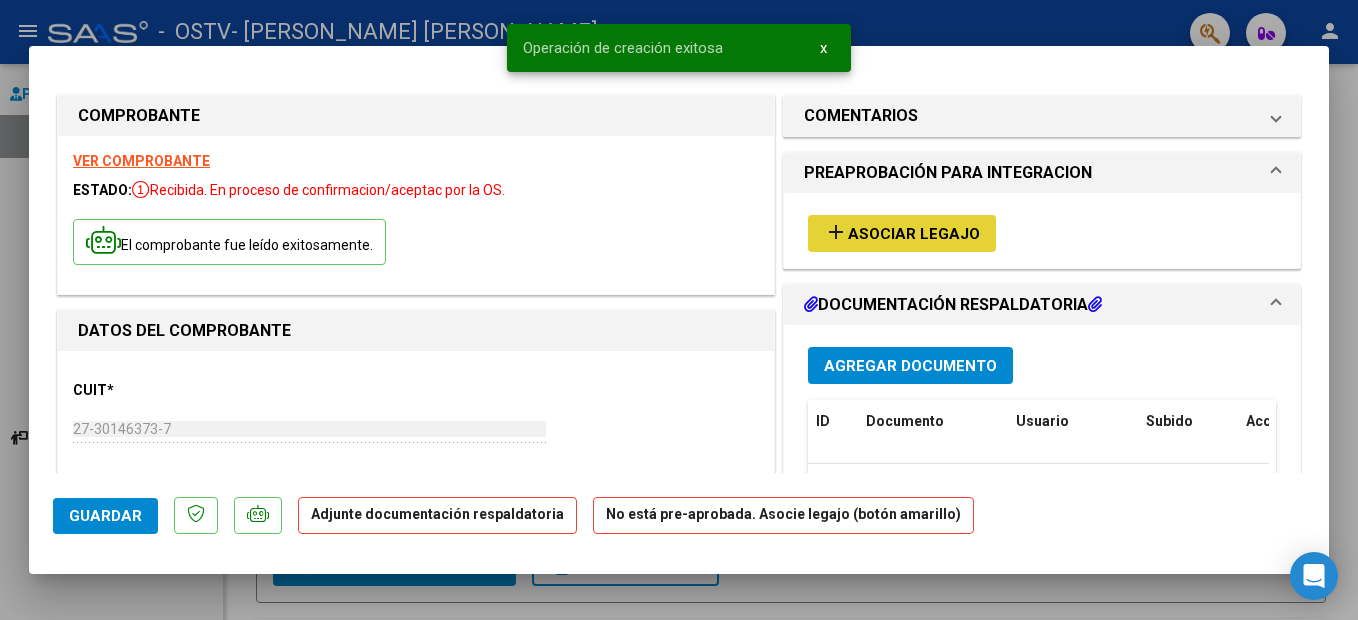 click on "Asociar Legajo" at bounding box center (914, 234) 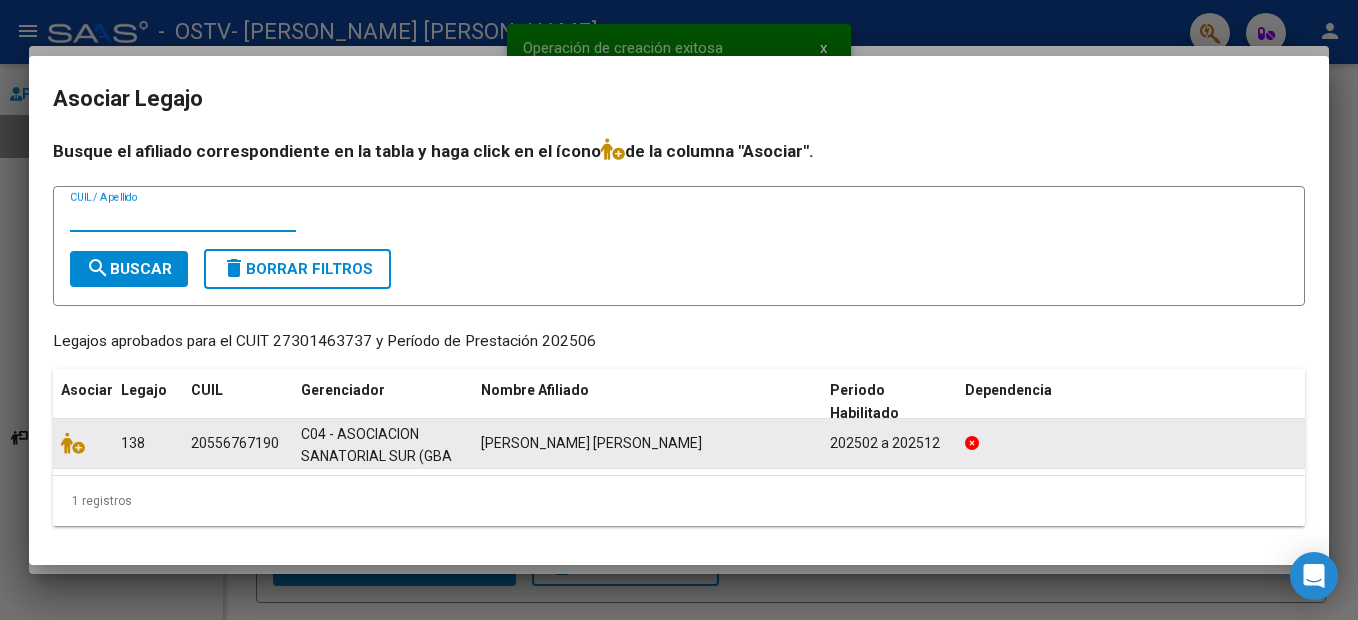 scroll, scrollTop: 1, scrollLeft: 0, axis: vertical 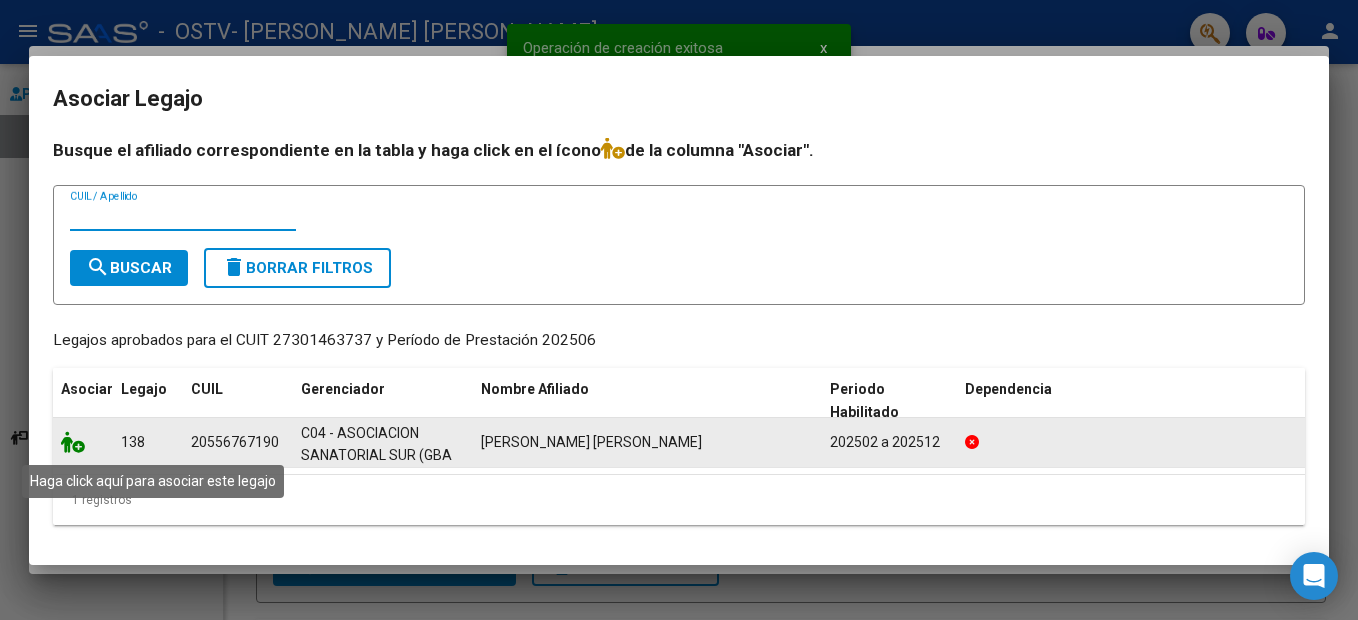 click 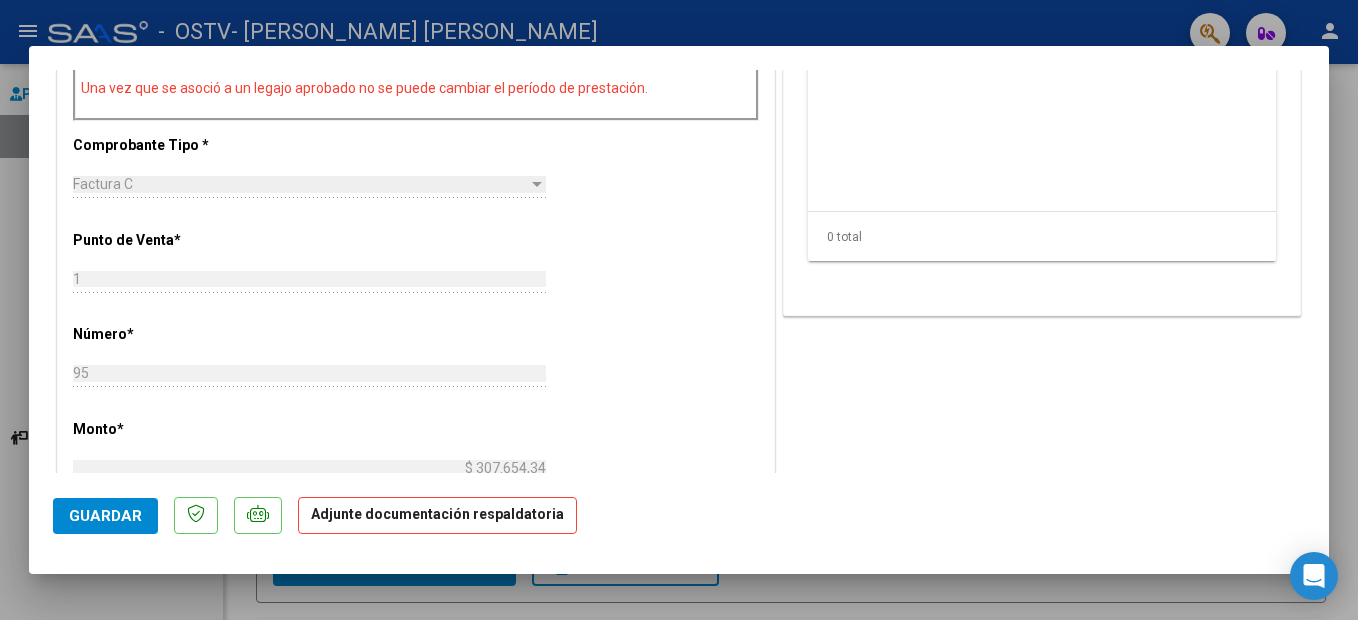 scroll, scrollTop: 400, scrollLeft: 0, axis: vertical 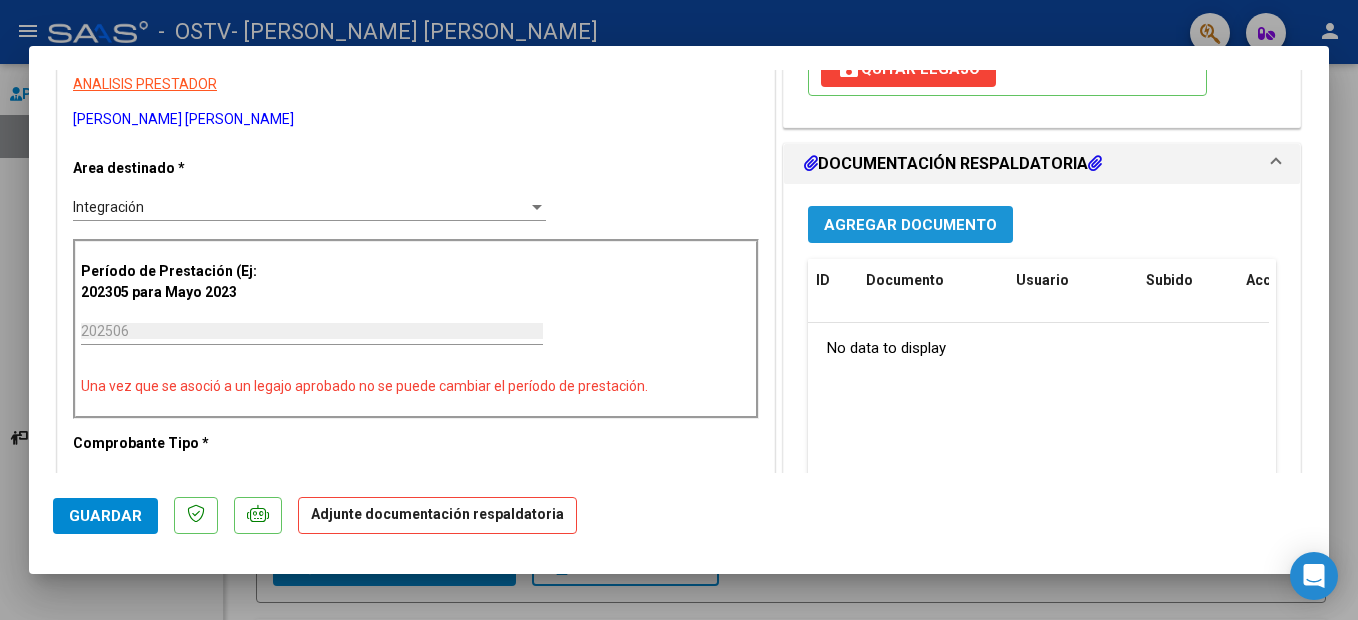 click on "Agregar Documento" at bounding box center (910, 225) 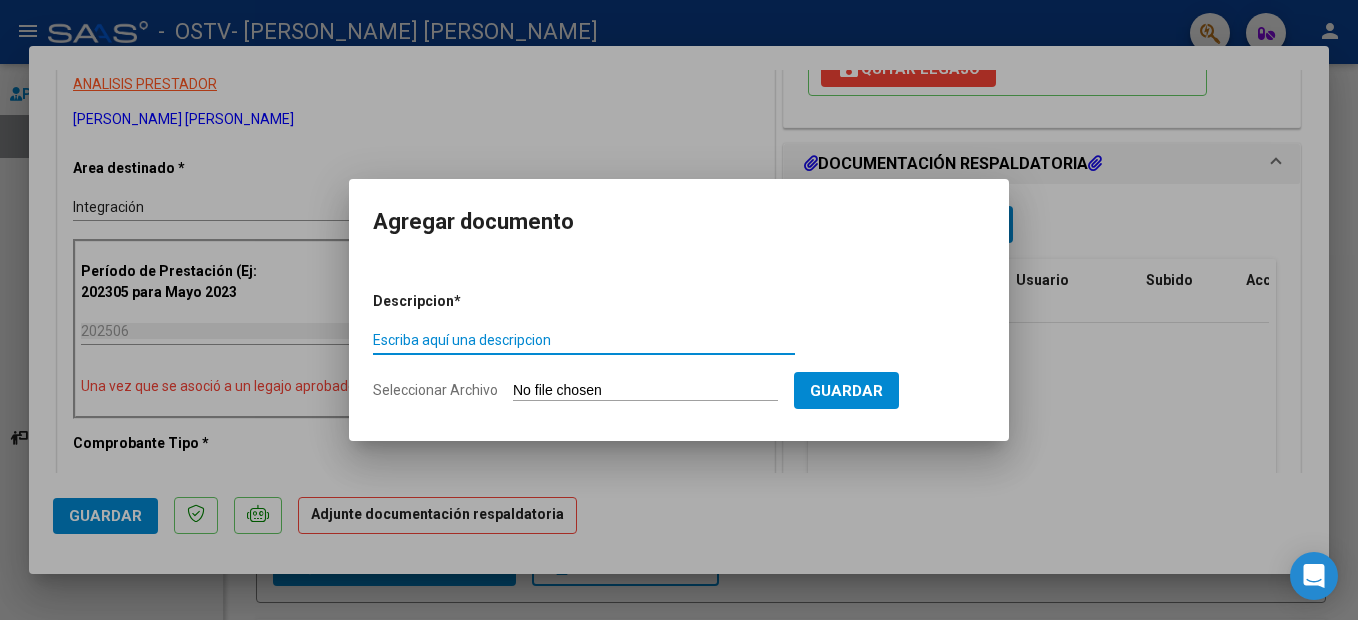 click on "Escriba aquí una descripcion" at bounding box center [584, 340] 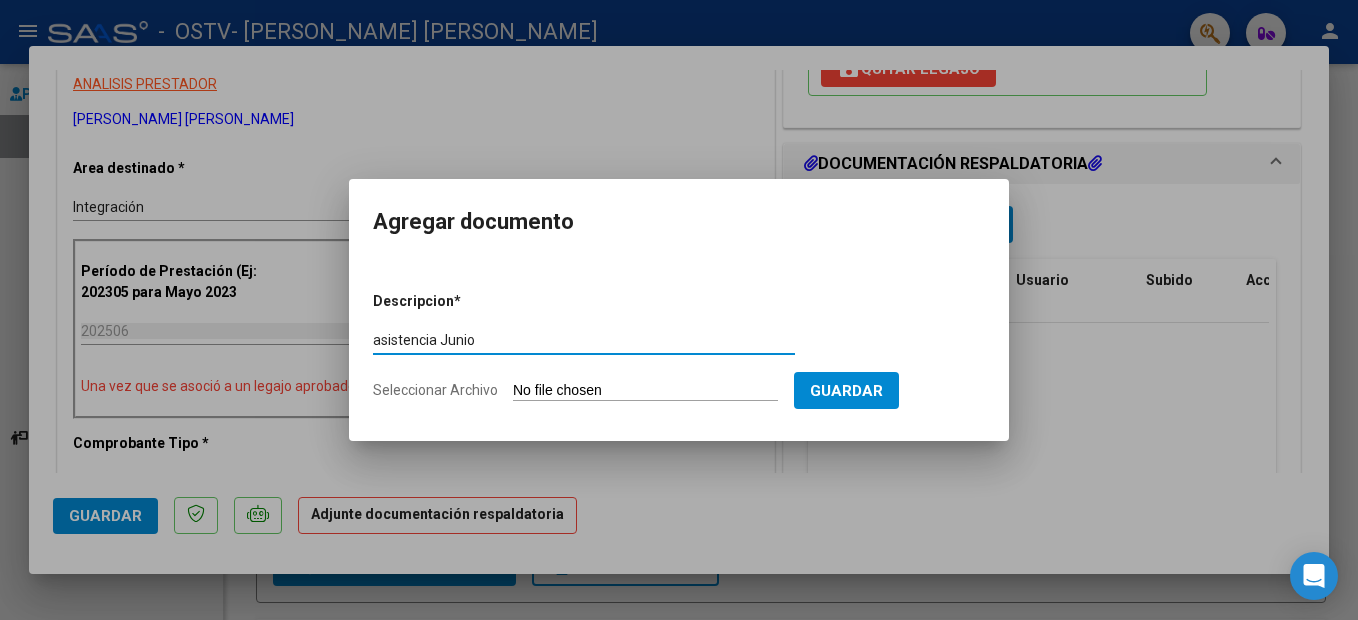 type on "asistencia Junio" 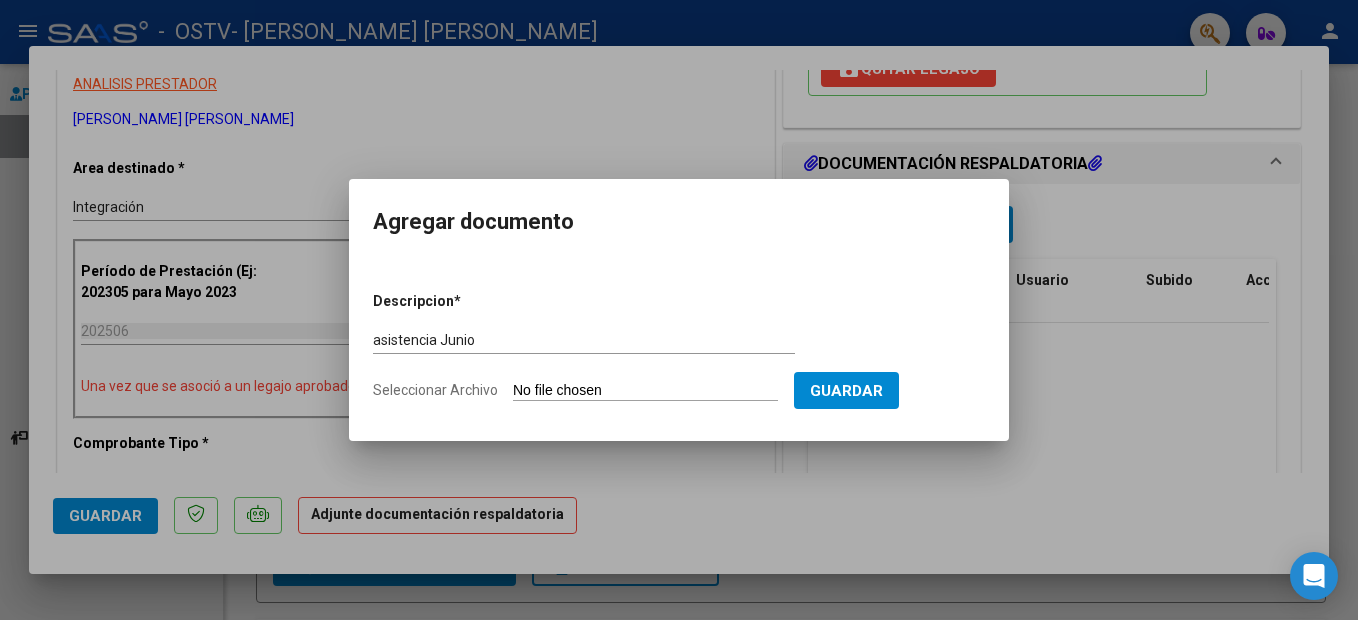 click on "Seleccionar Archivo" at bounding box center (645, 391) 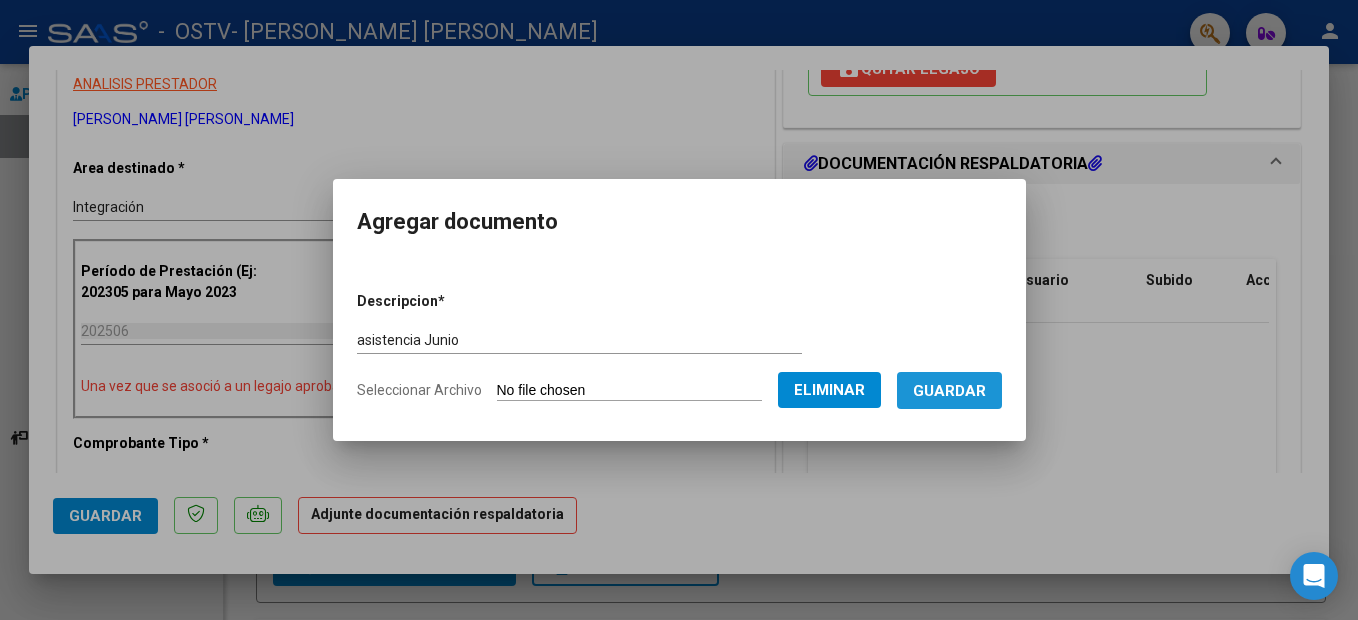 click on "Guardar" at bounding box center (949, 391) 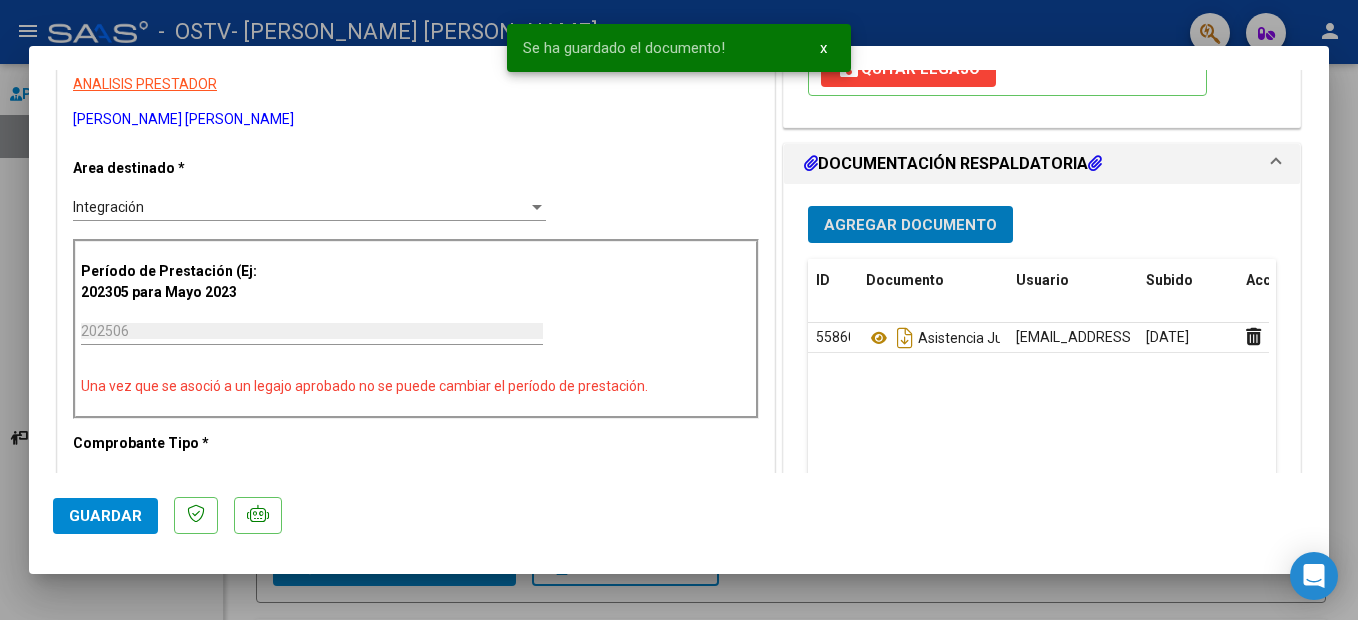 click on "Agregar Documento" at bounding box center [910, 225] 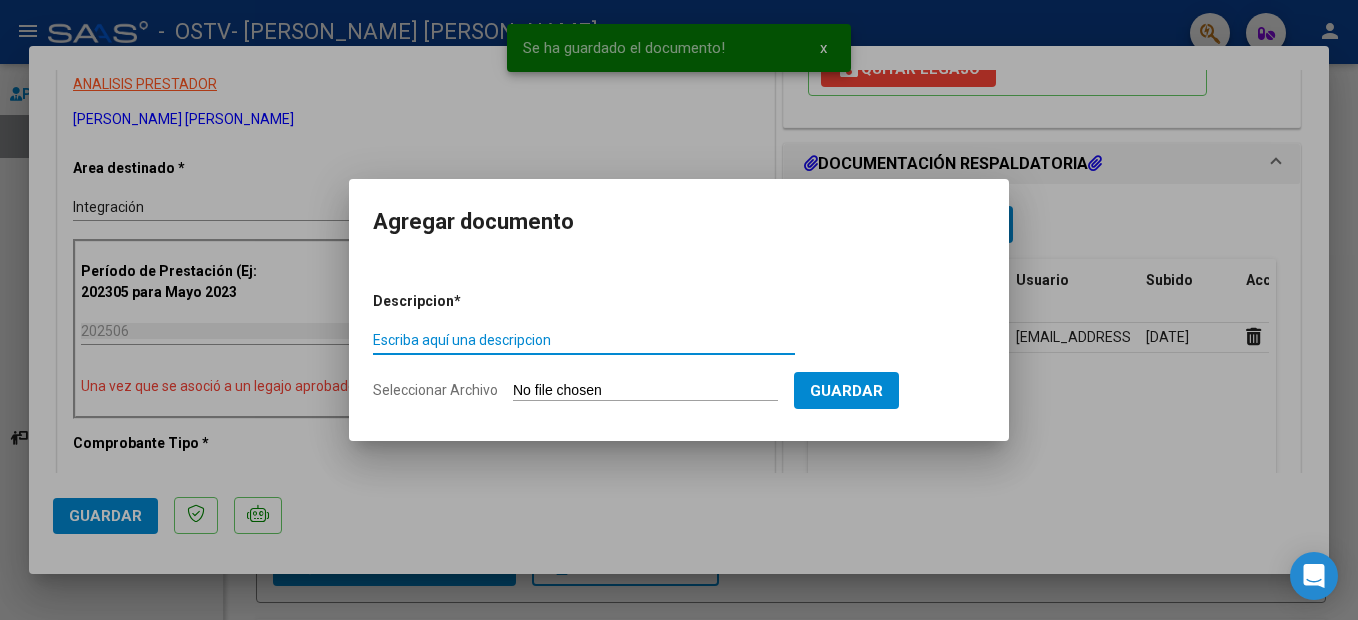 click on "Escriba aquí una descripcion" at bounding box center [584, 340] 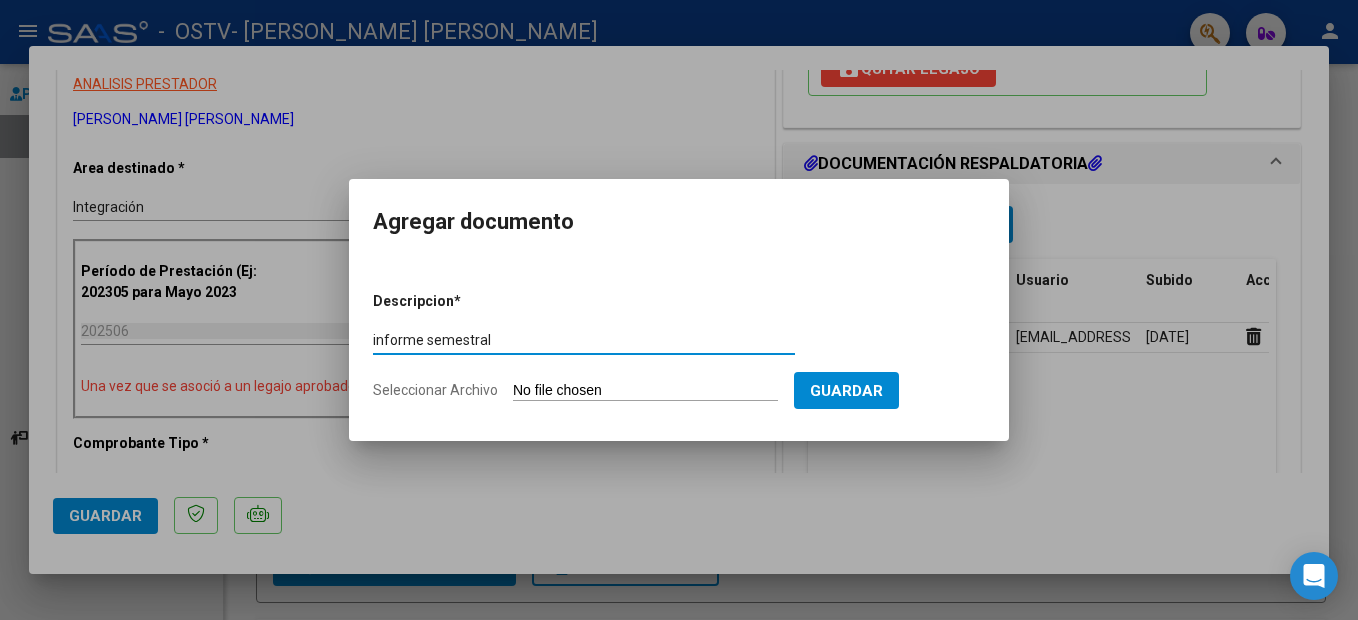type on "informe semestral" 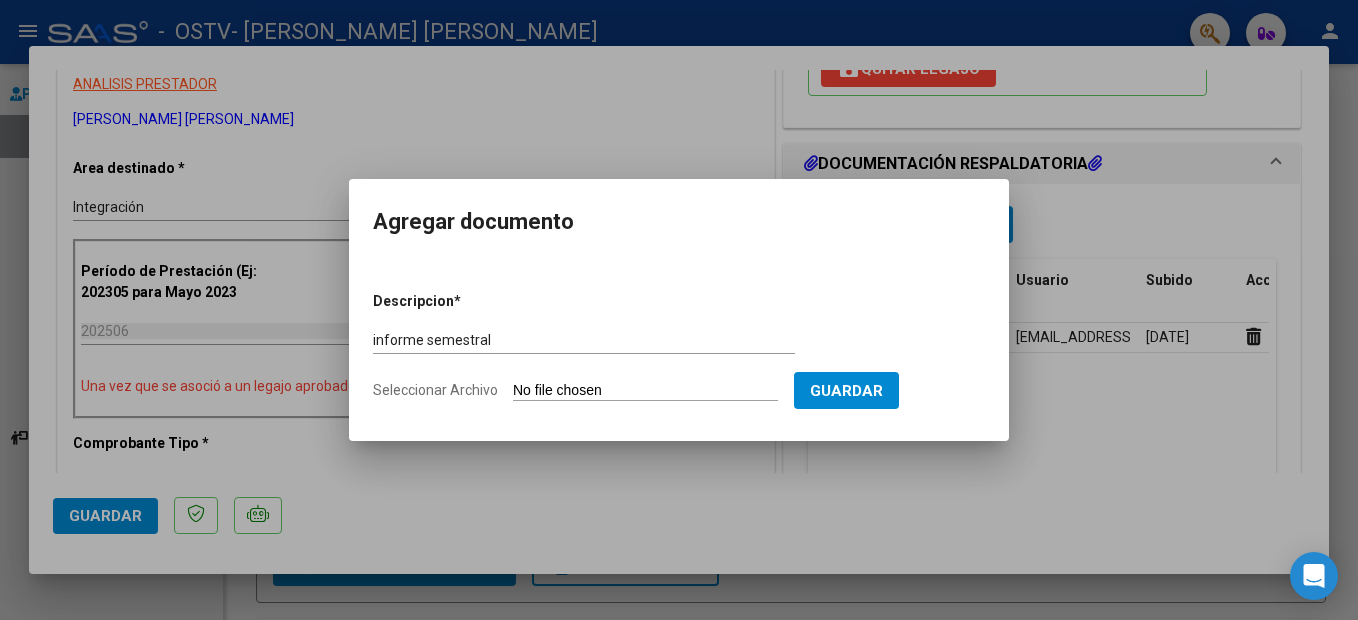 click on "Seleccionar Archivo" at bounding box center (645, 391) 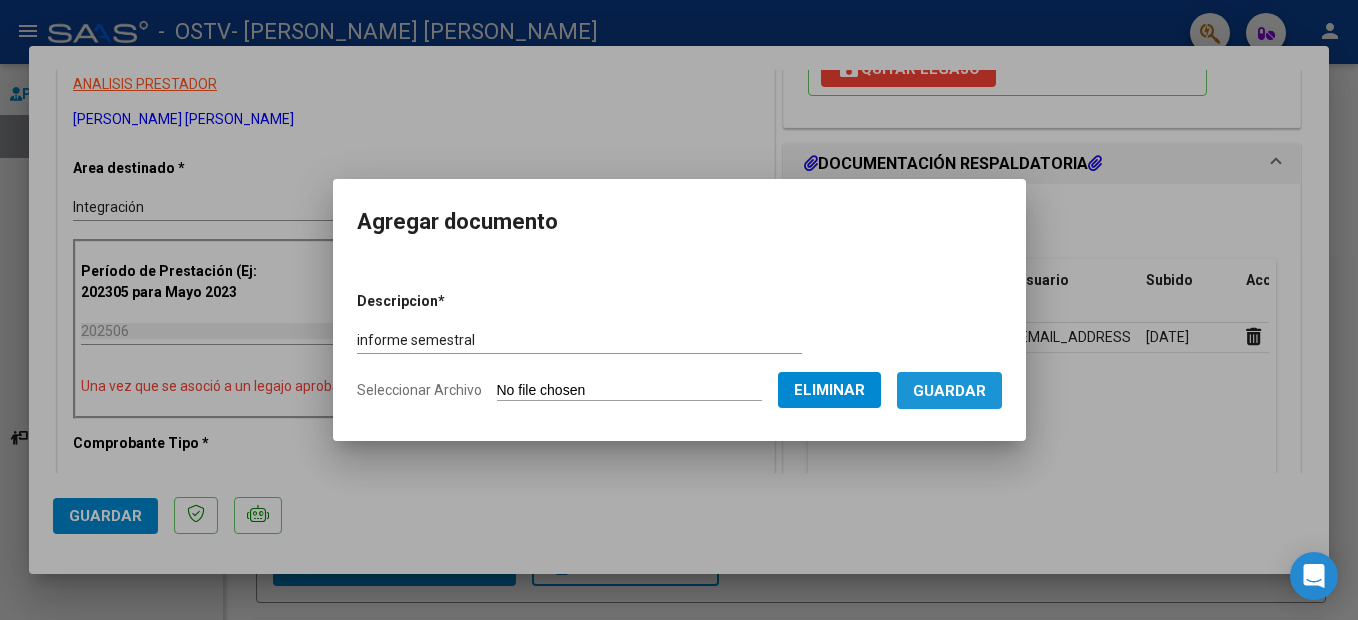 click on "Guardar" at bounding box center (949, 390) 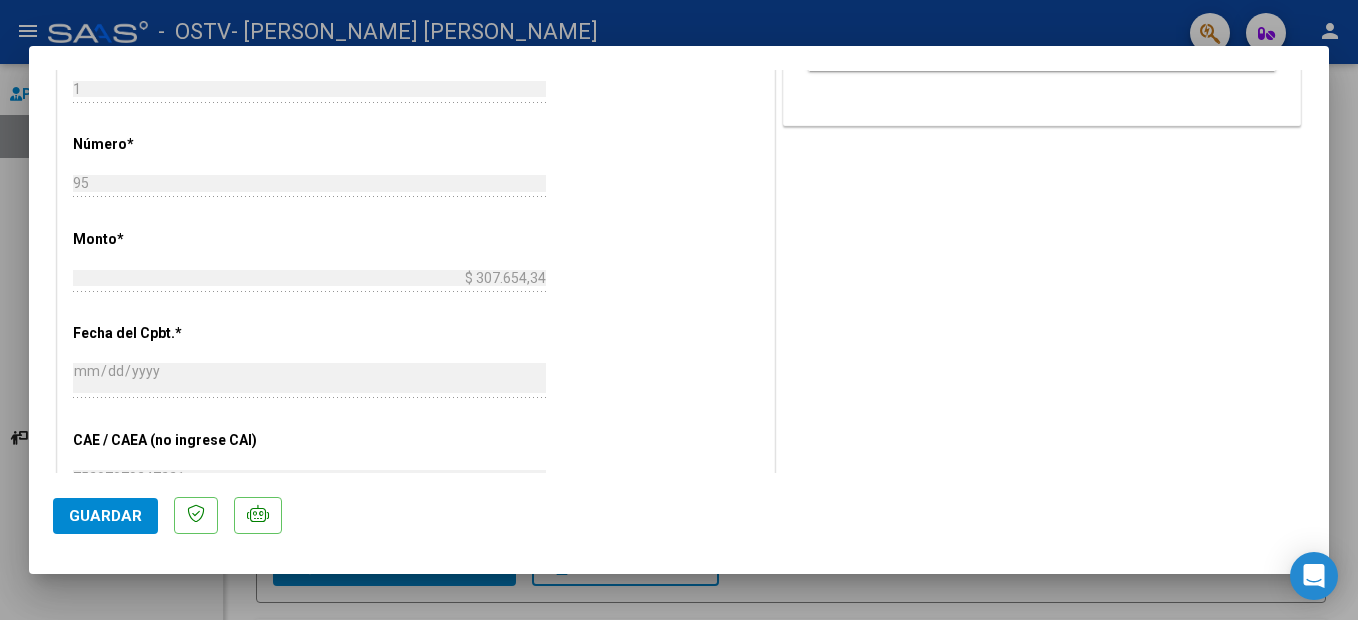 scroll, scrollTop: 900, scrollLeft: 0, axis: vertical 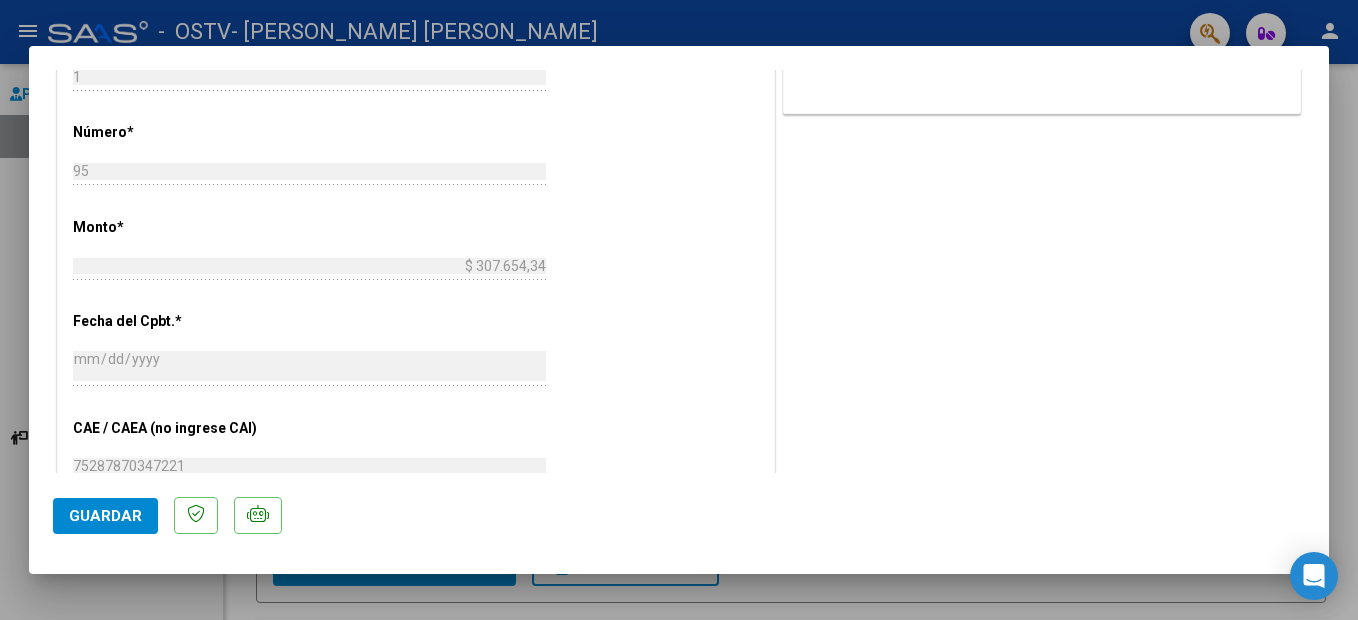 click on "Guardar" 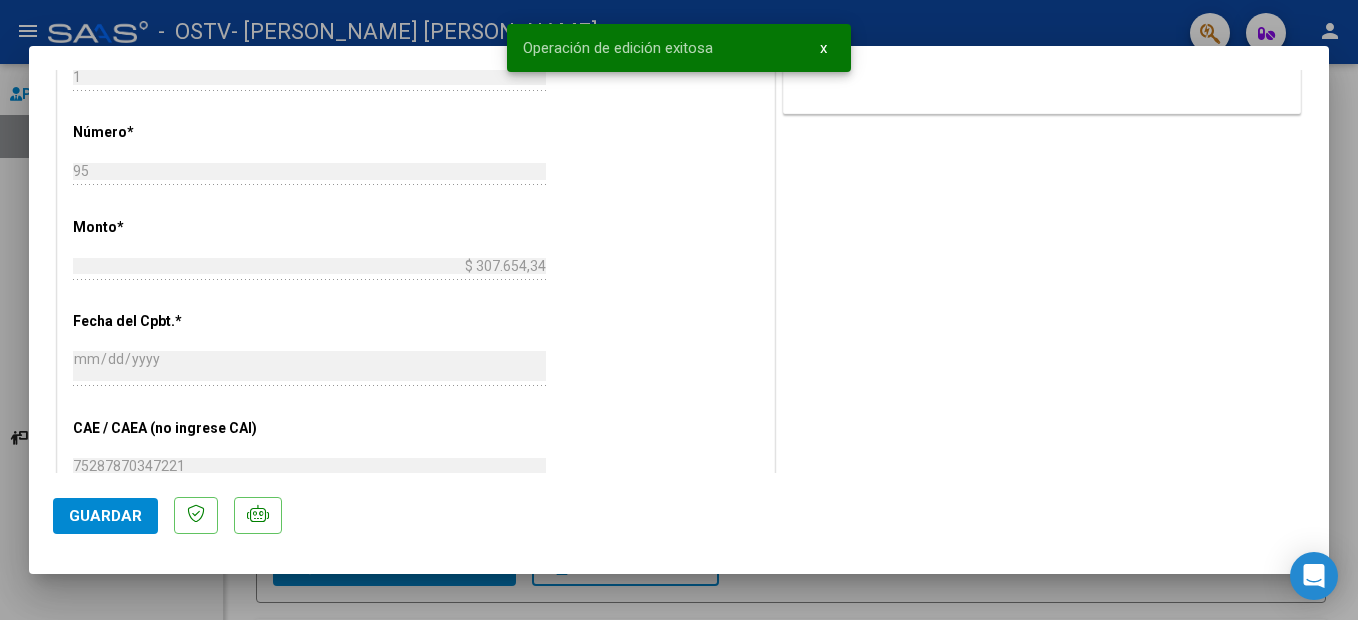 click at bounding box center [679, 310] 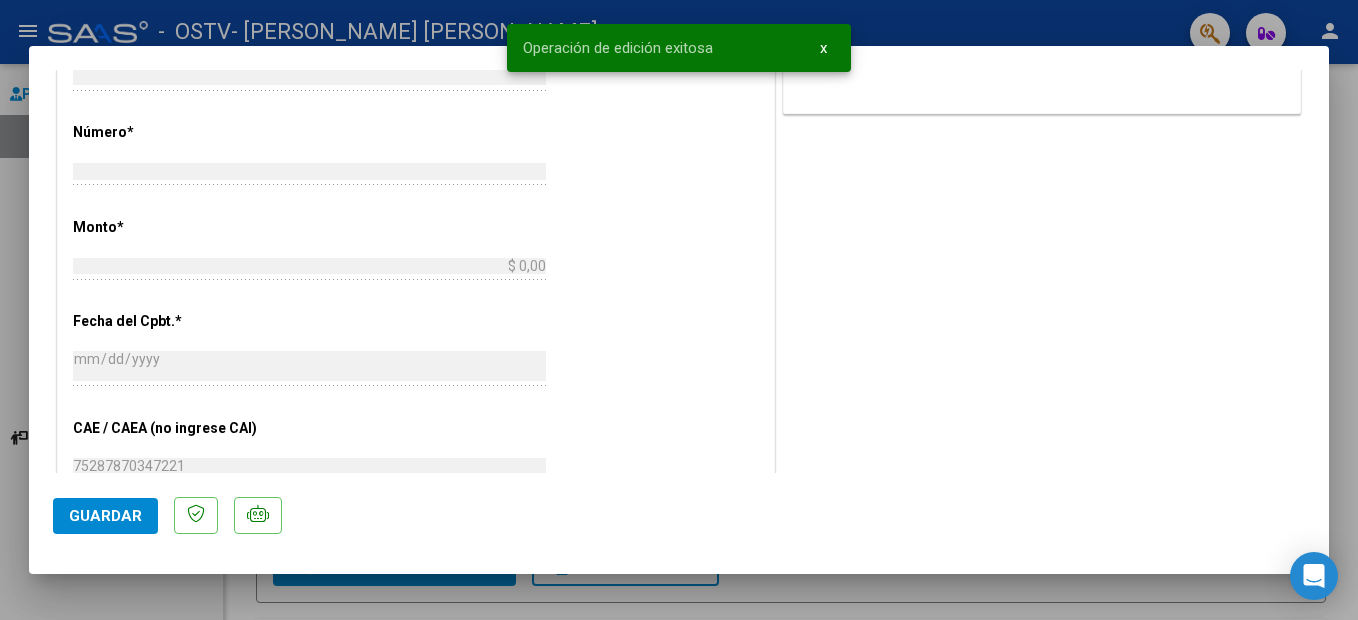 type 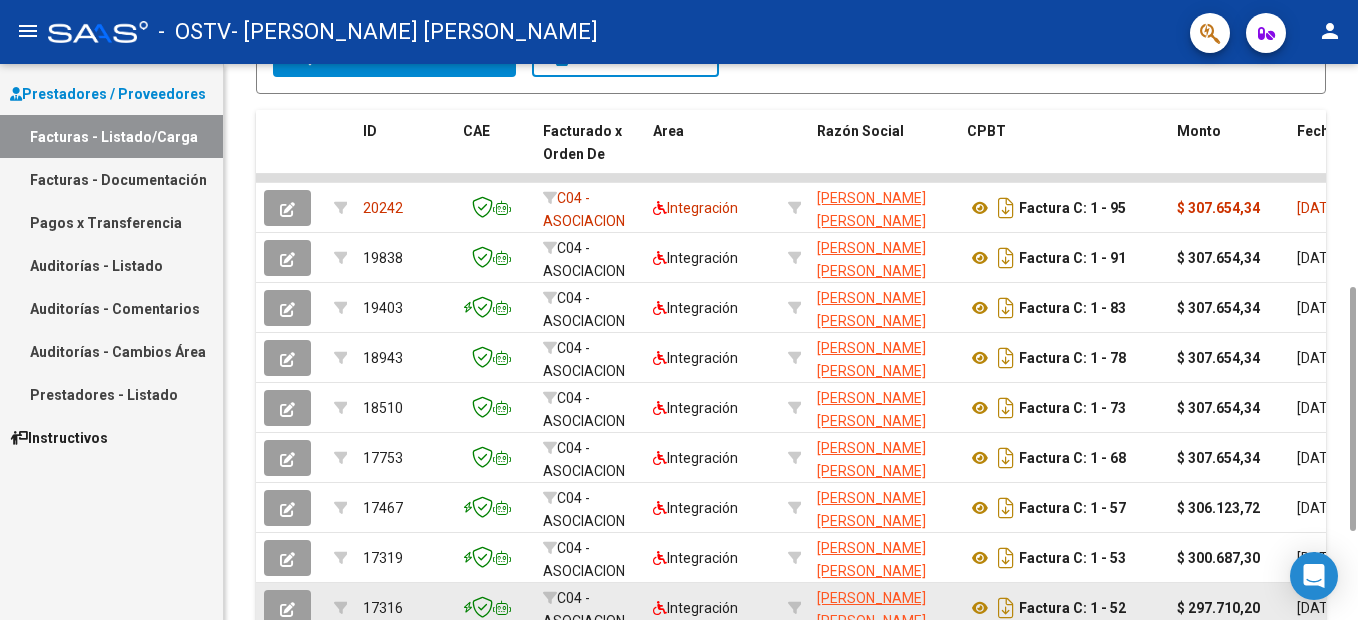 scroll, scrollTop: 709, scrollLeft: 0, axis: vertical 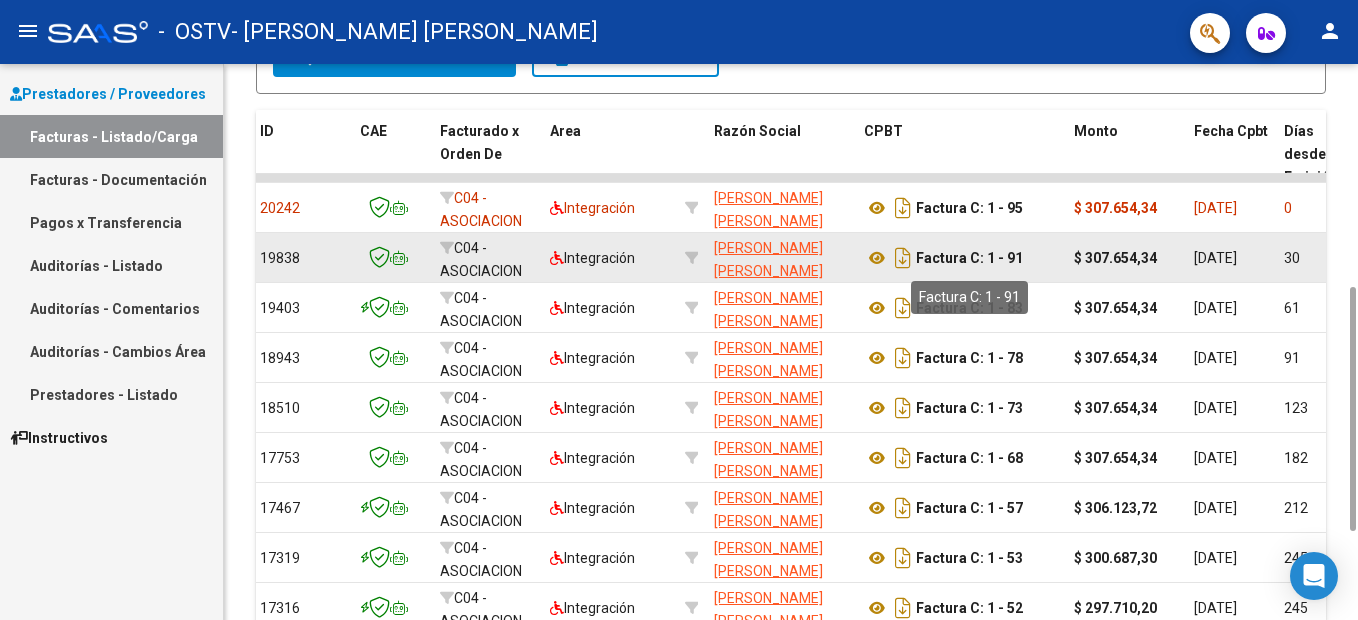 click on "Factura C: 1 - 91" 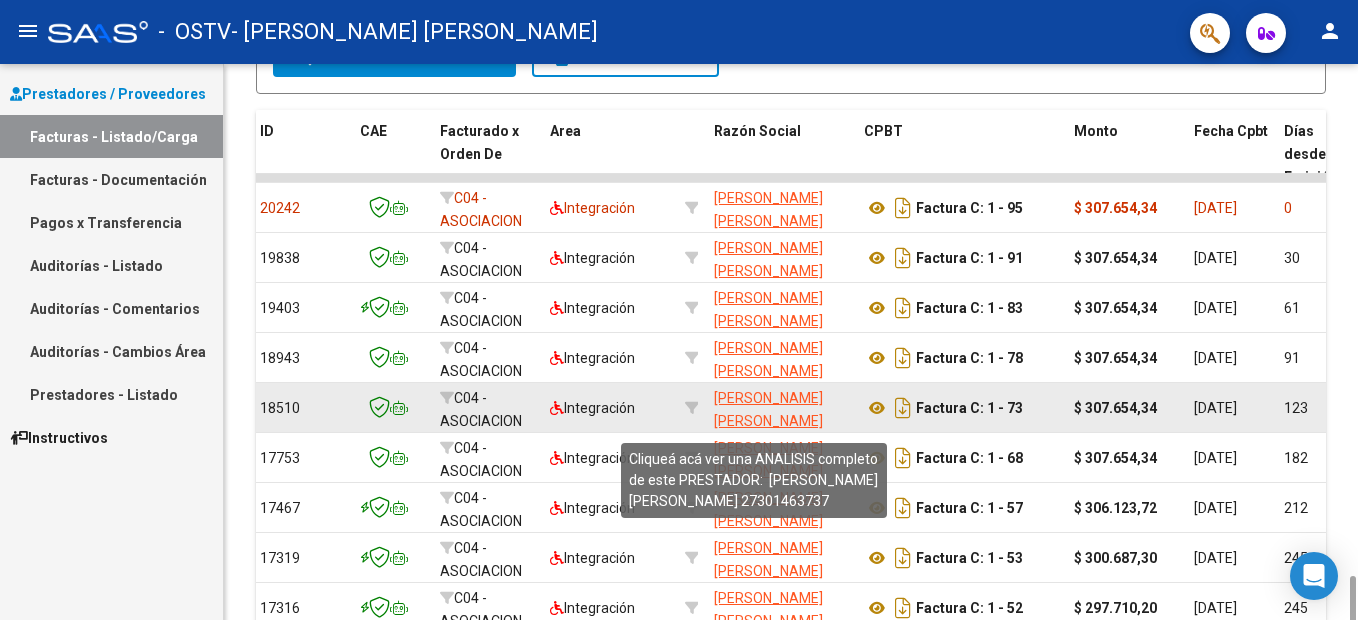 scroll, scrollTop: 709, scrollLeft: 0, axis: vertical 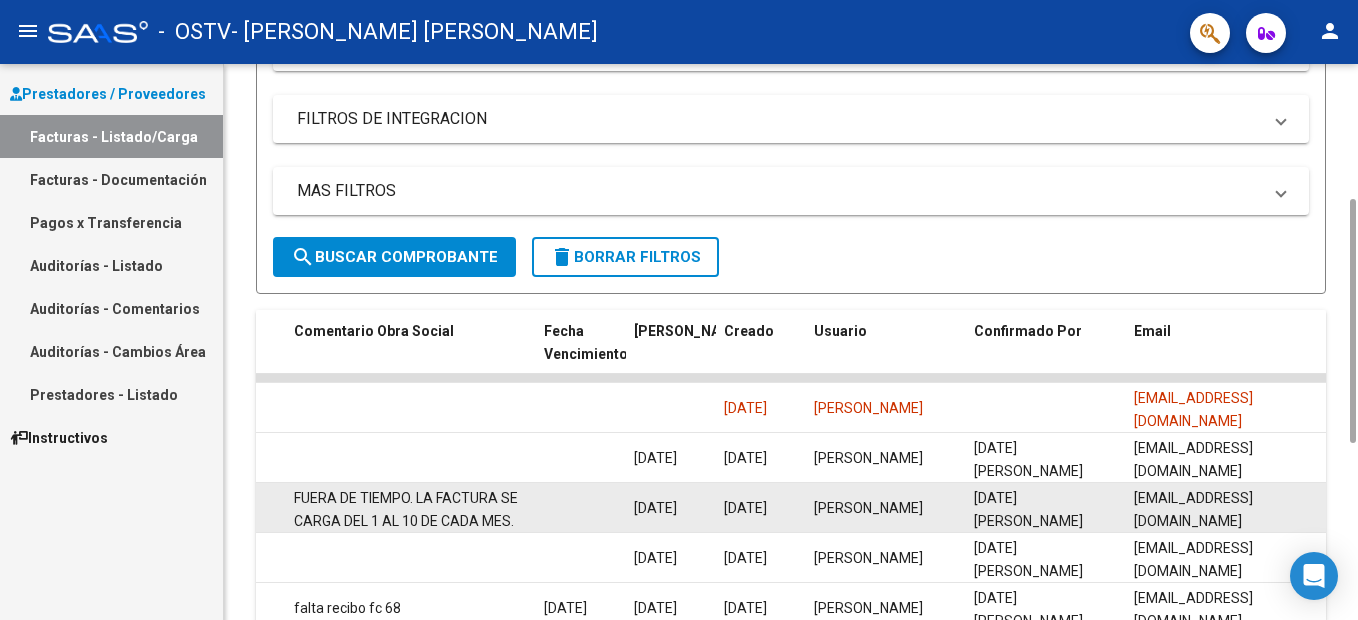click on "FUERA DE TIEMPO. LA FACTURA SE CARGA DEL 1 AL 10 DE CADA MES." 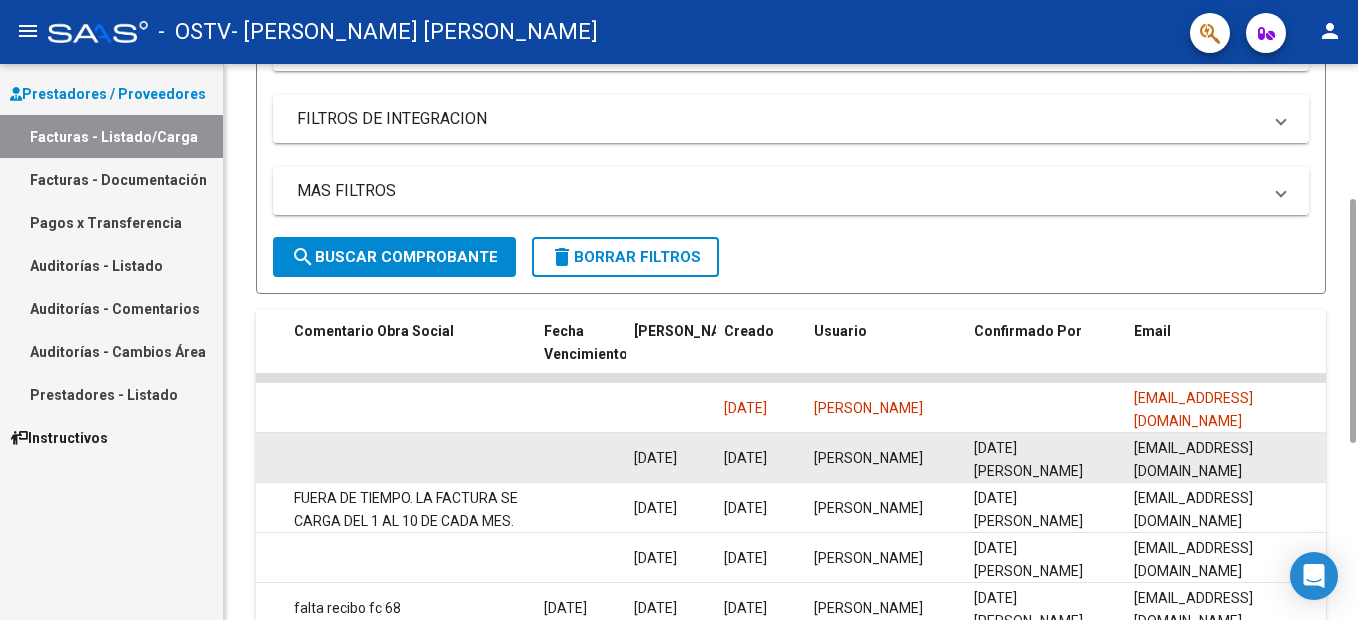 click 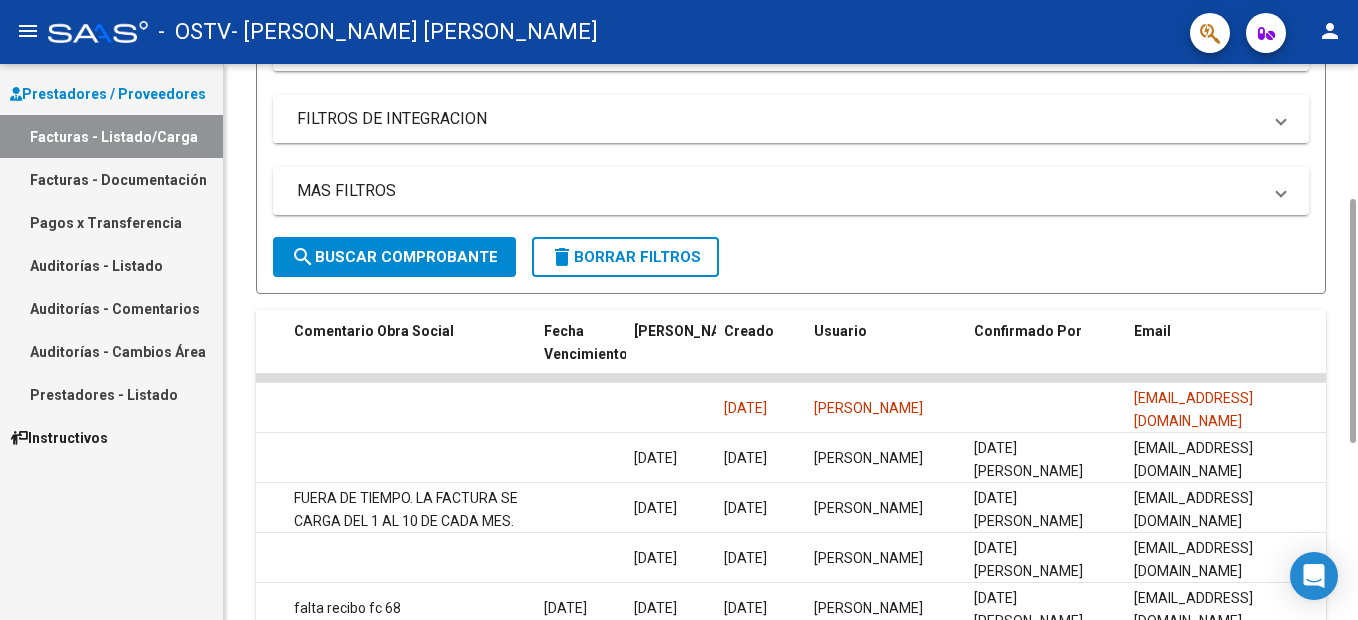 scroll, scrollTop: 0, scrollLeft: 0, axis: both 